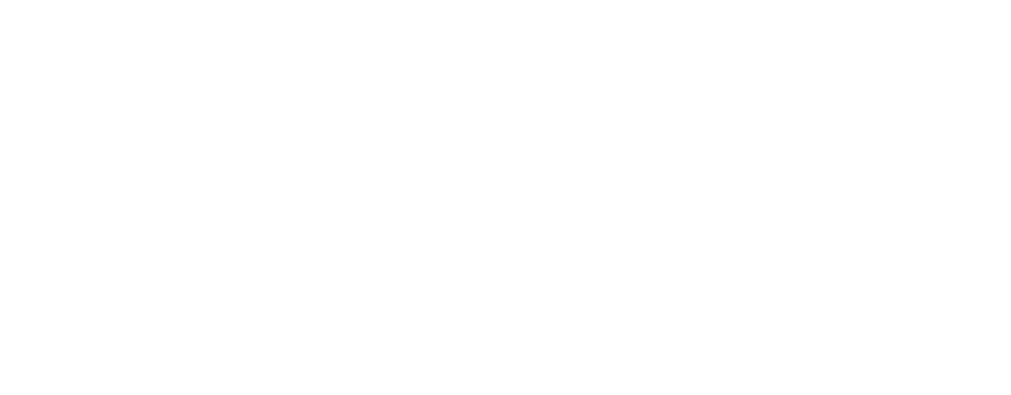 scroll, scrollTop: 0, scrollLeft: 0, axis: both 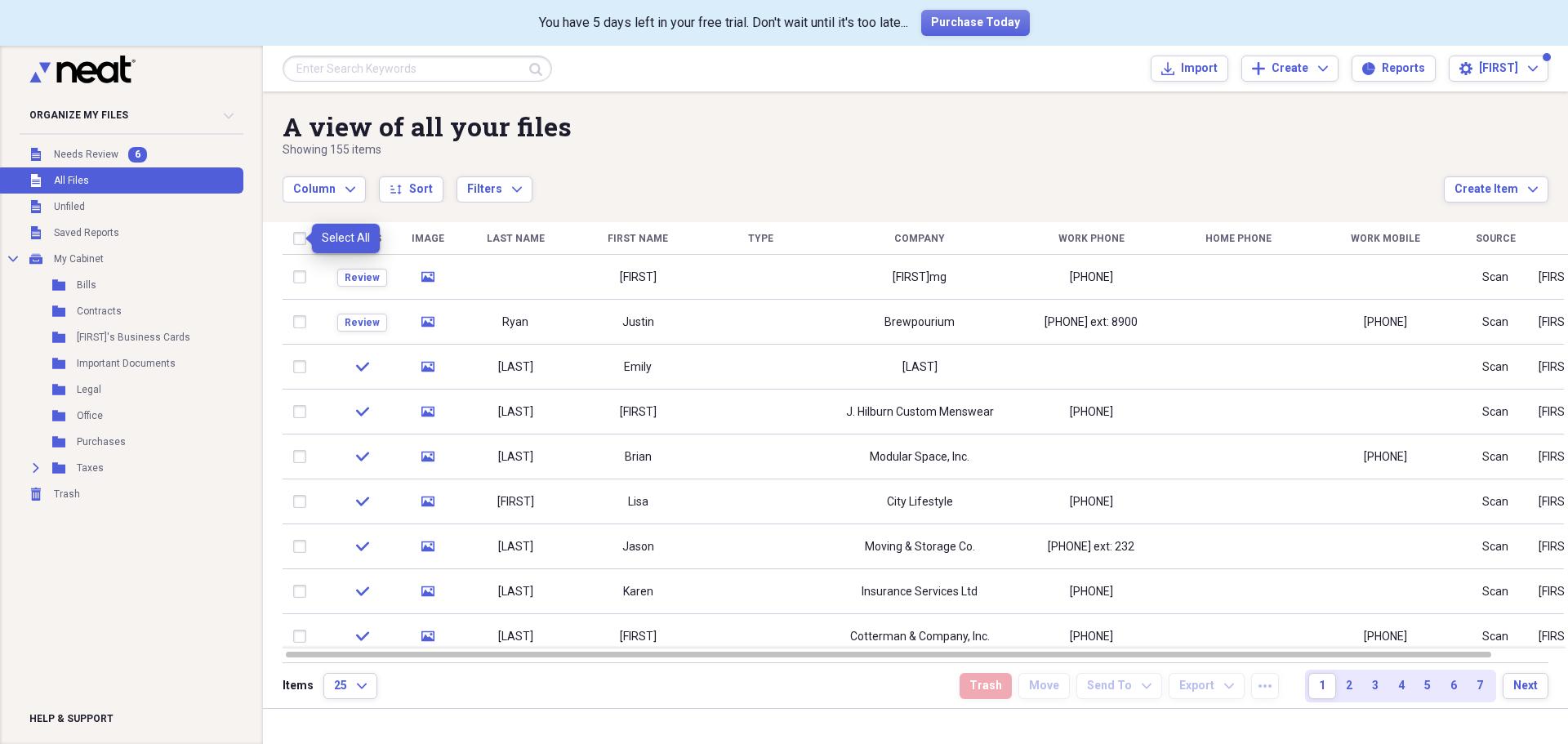 click at bounding box center (303, 238) 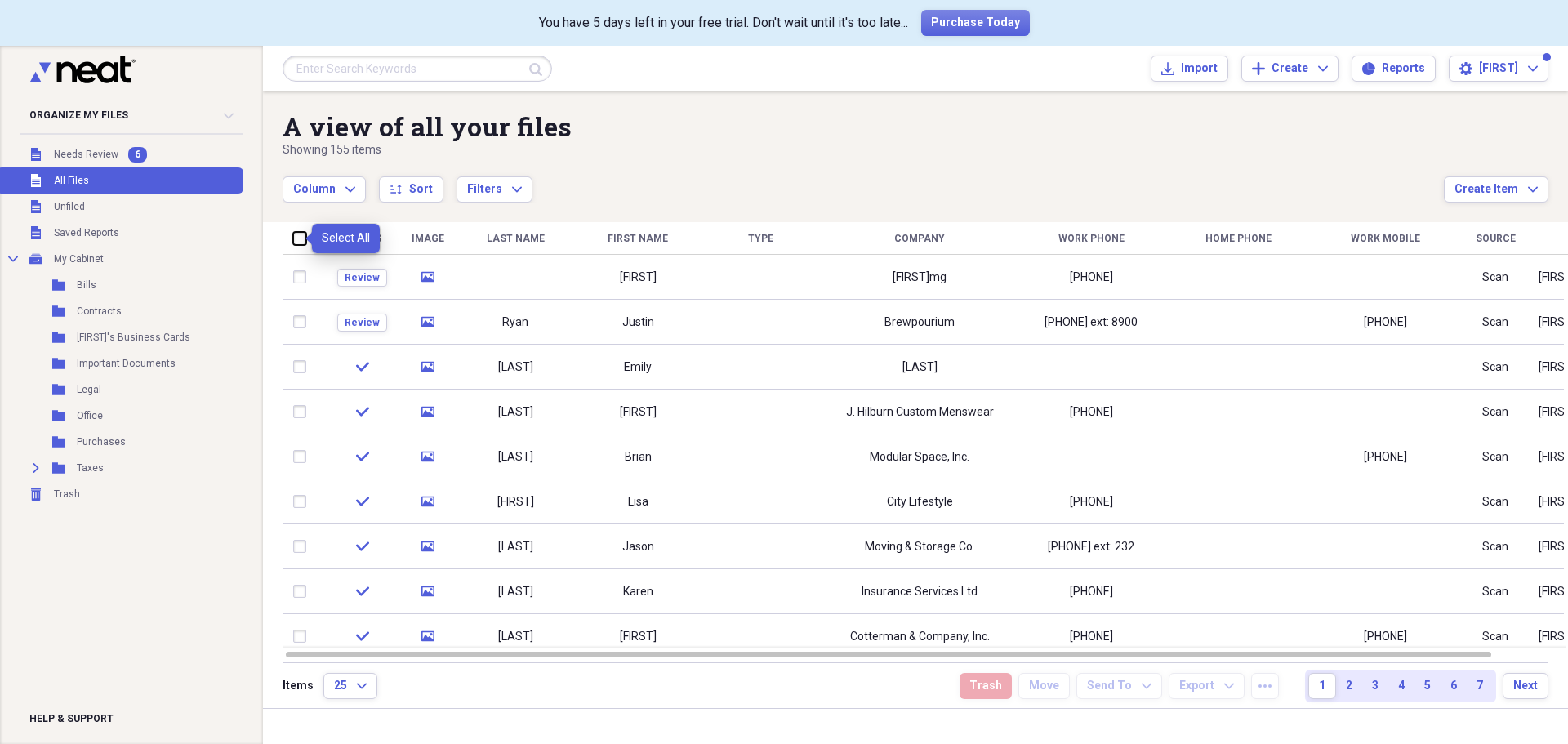 click at bounding box center (293, 238) 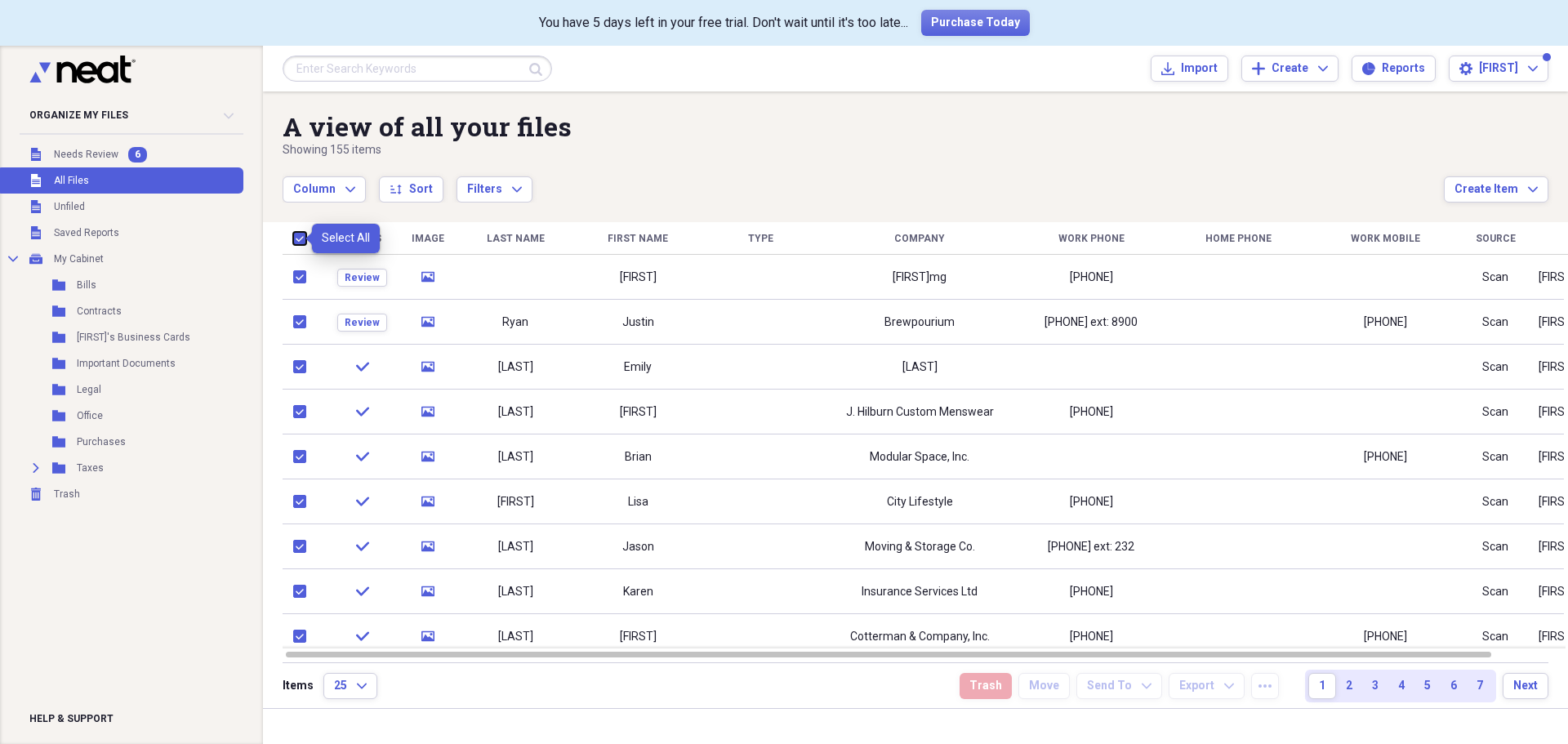 checkbox on "true" 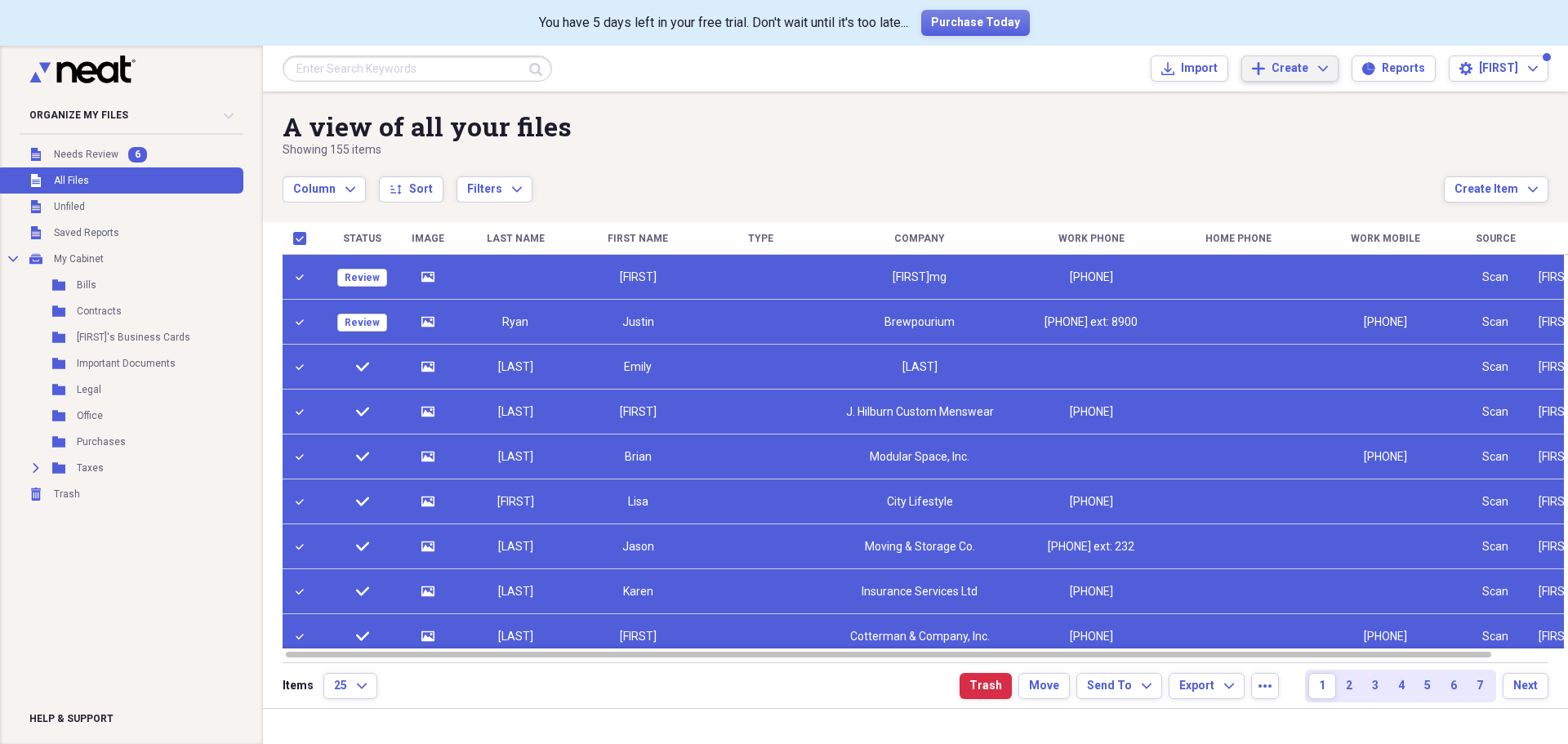 click on "Expand" 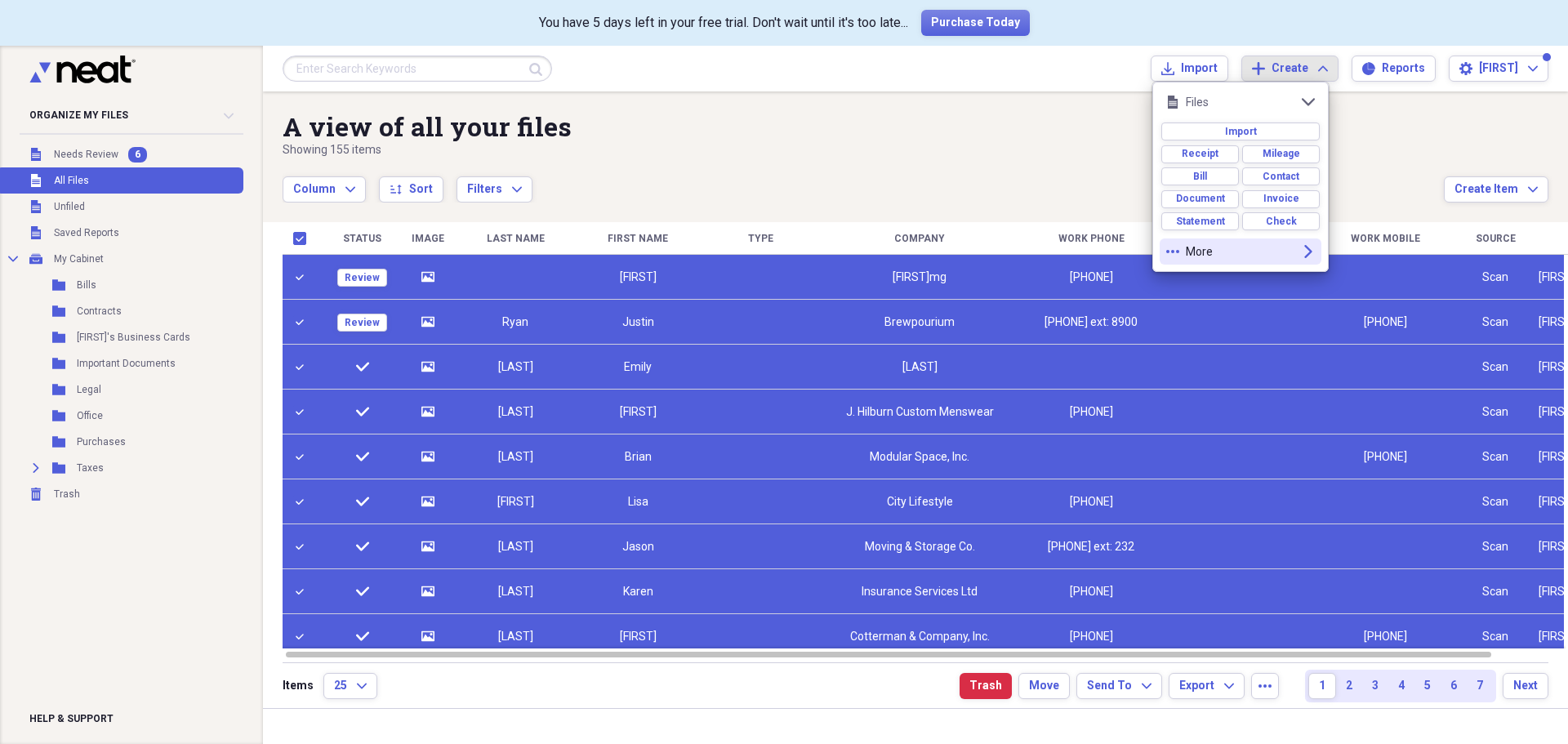 click on "More" at bounding box center (1241, 252) 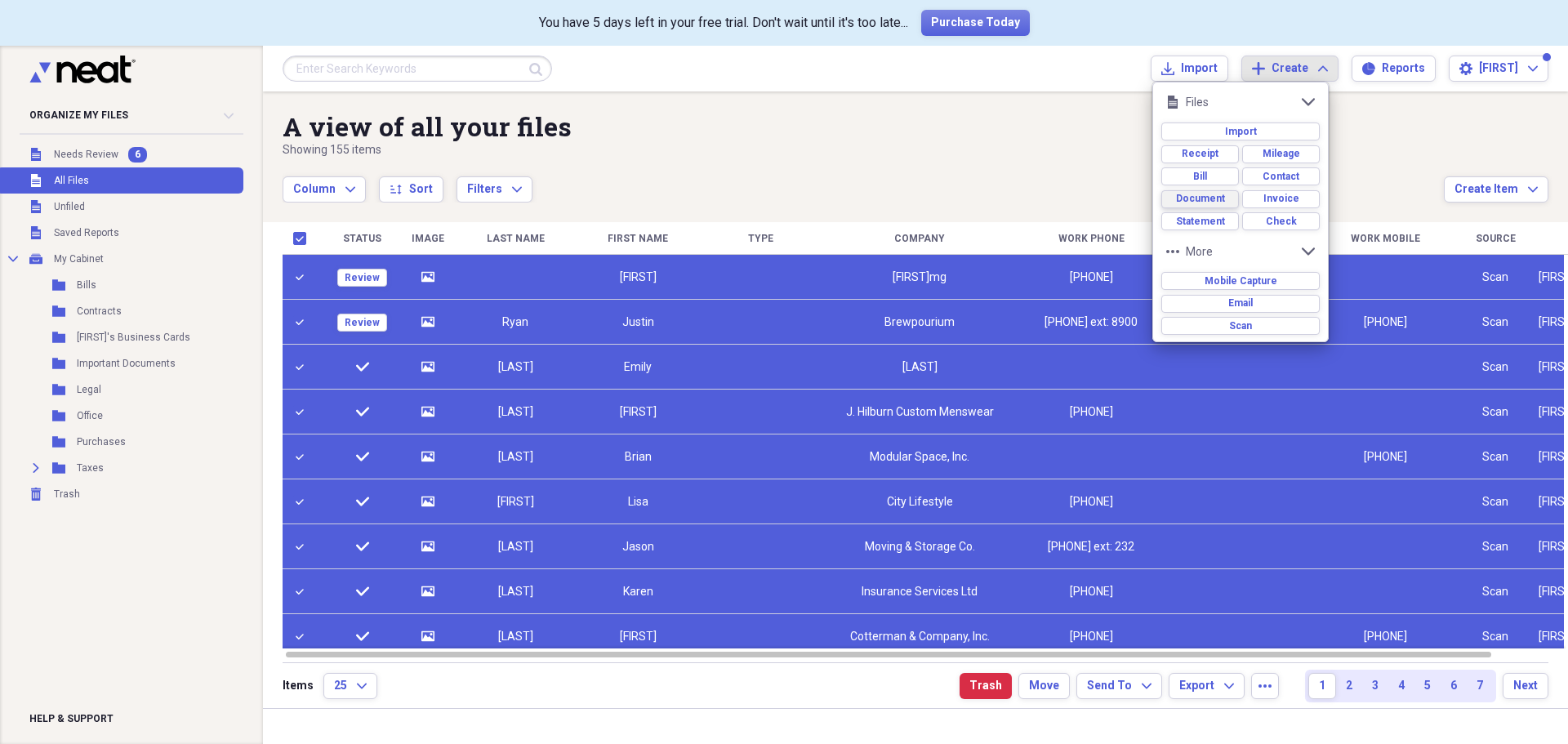 click on "Document" at bounding box center (1200, 198) 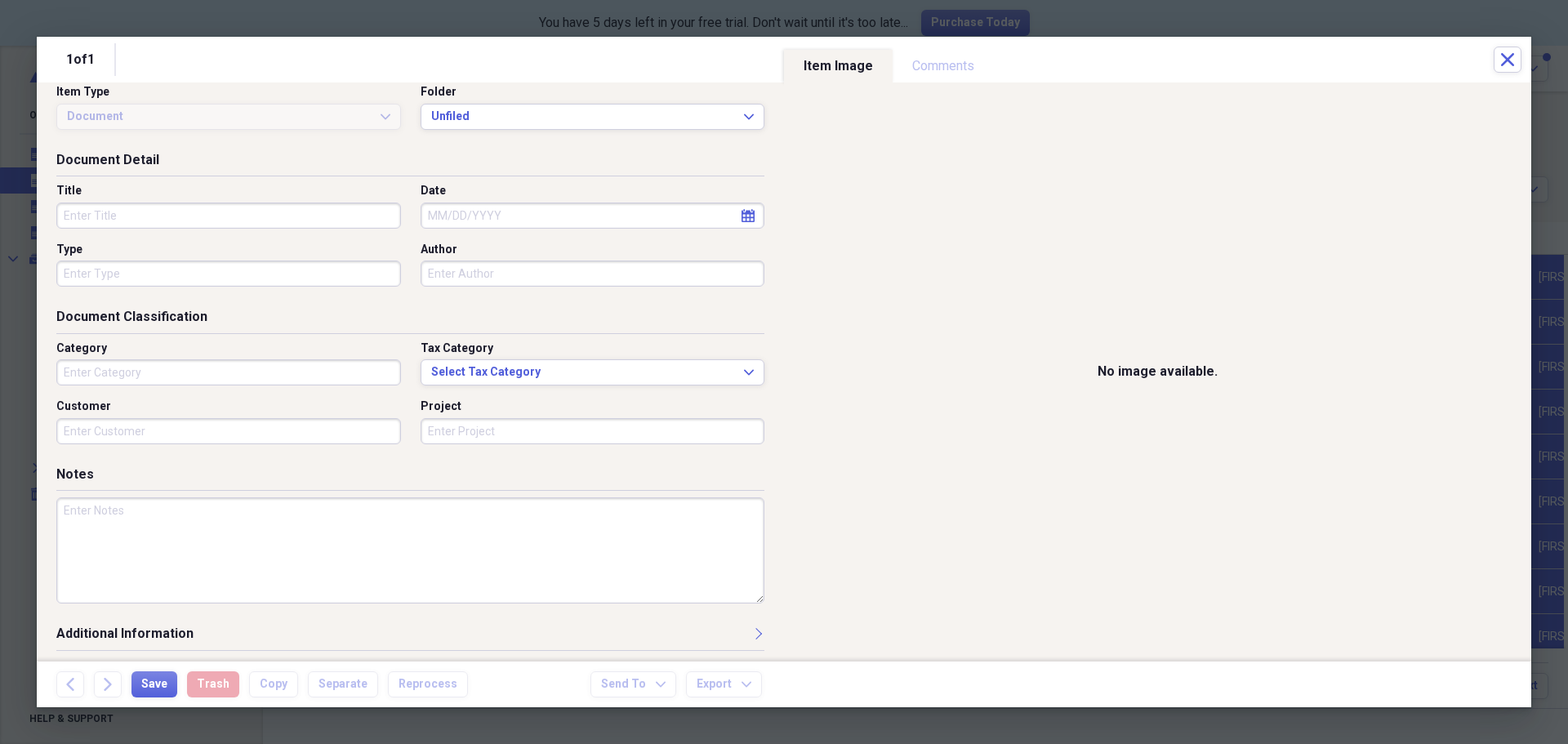 scroll, scrollTop: 22, scrollLeft: 0, axis: vertical 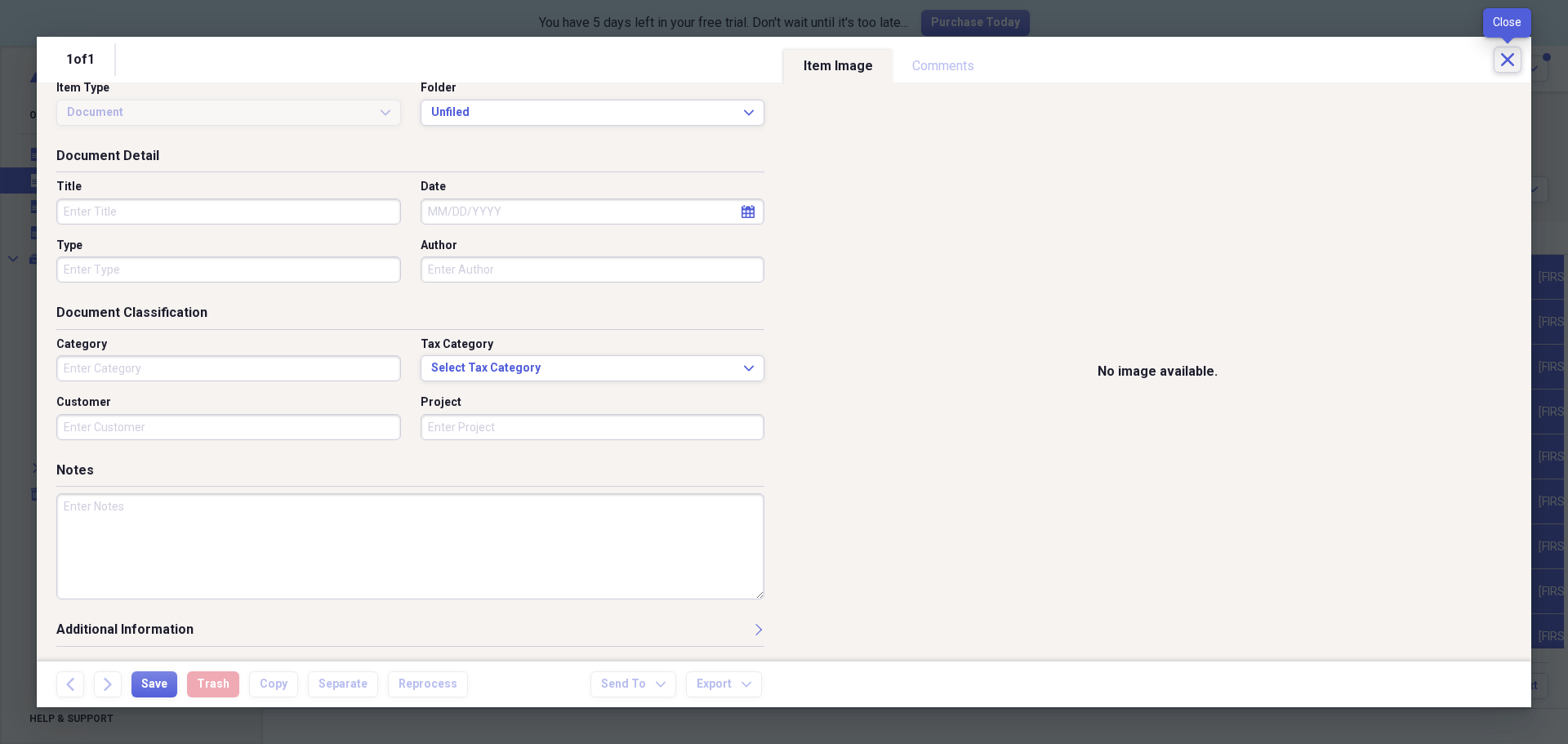 click on "Close" 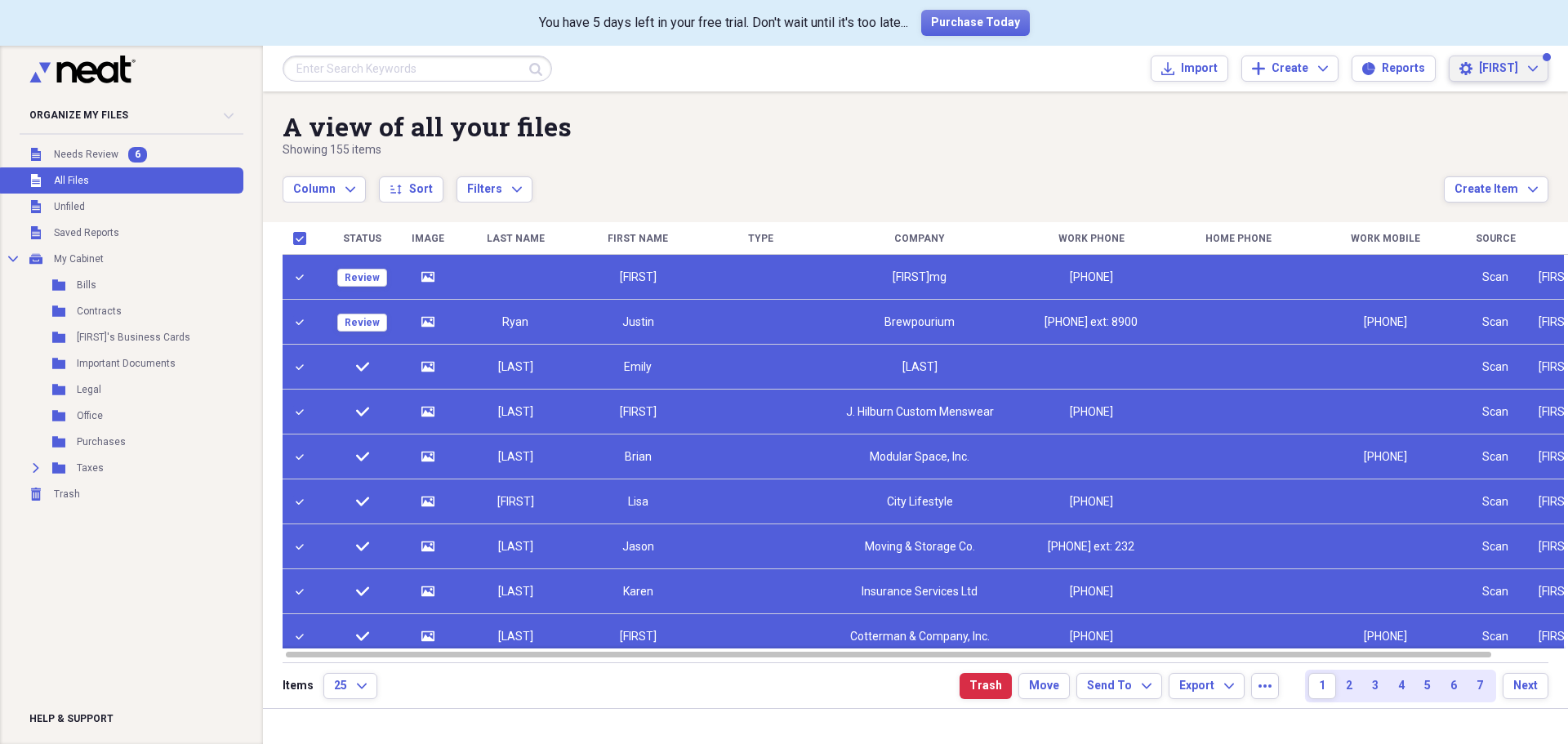 click on "Expand" 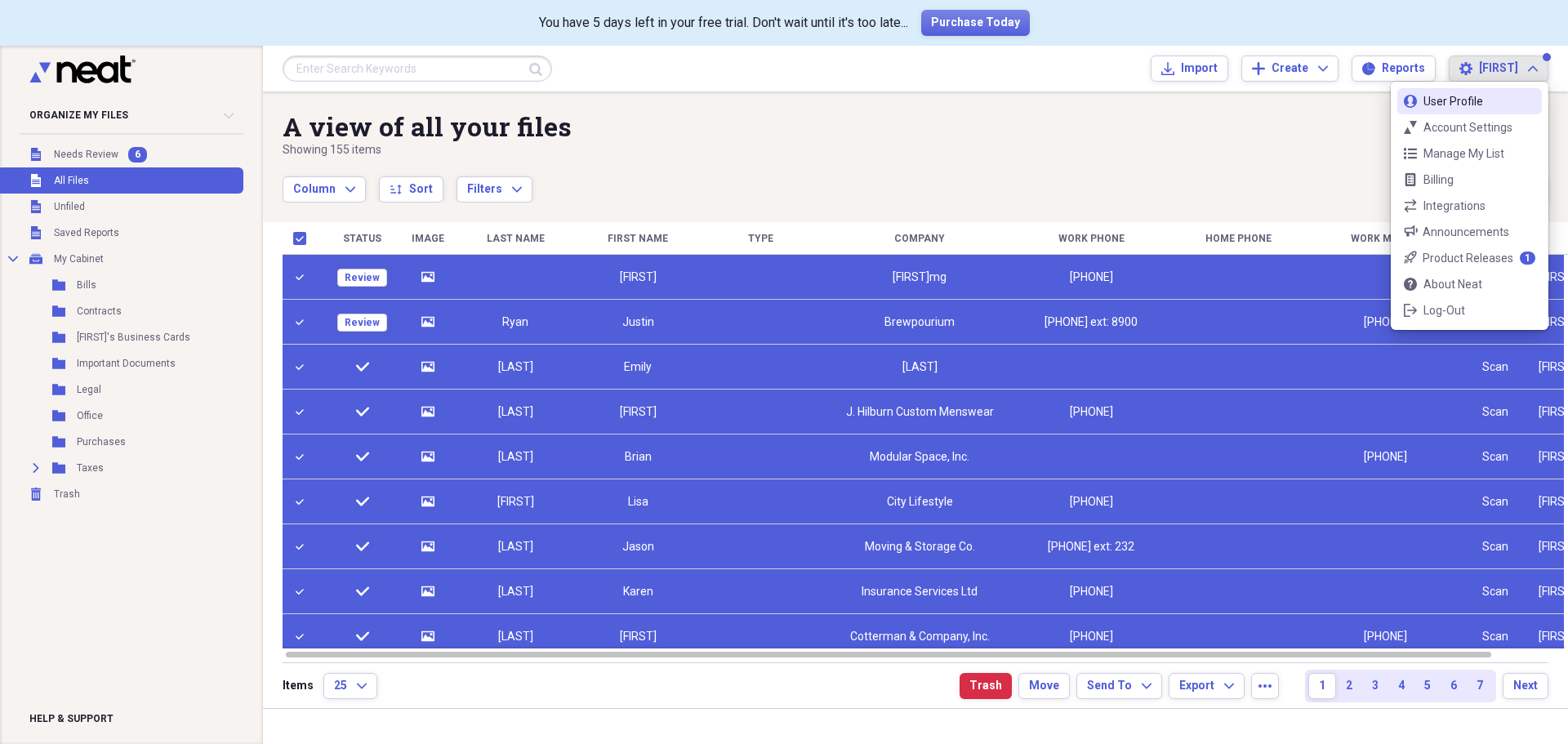 click on "Expand" 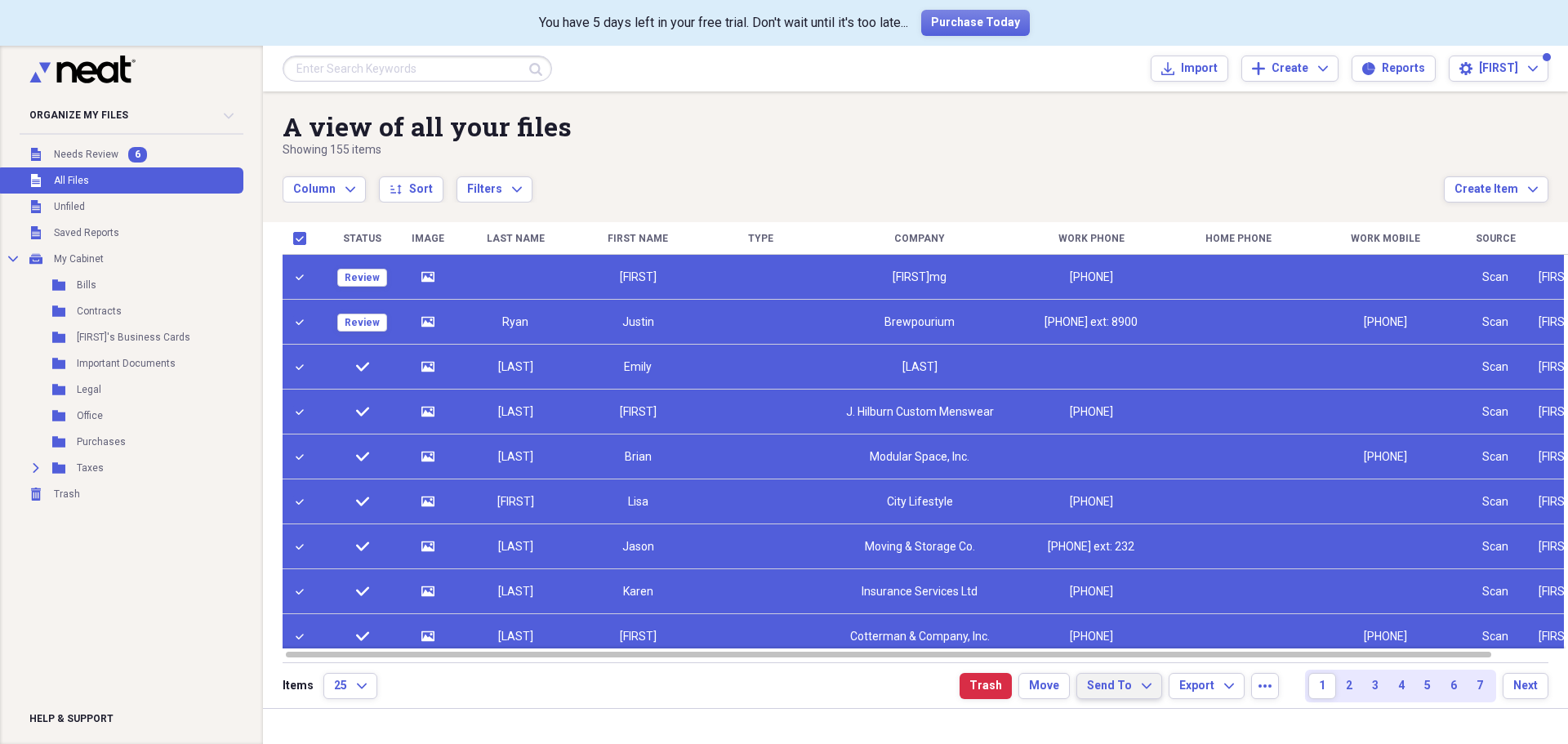 click on "Expand" 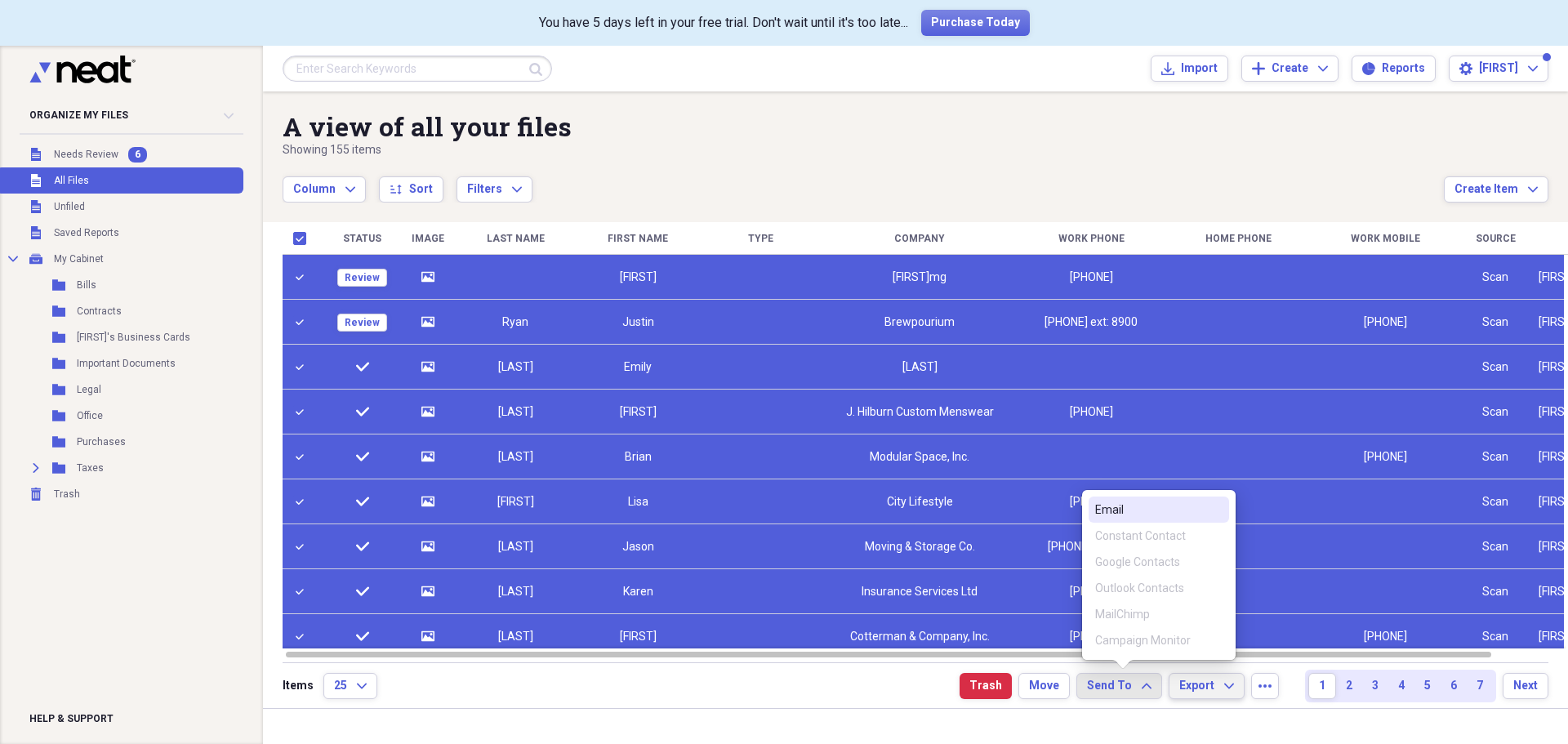 click on "Export Expand" at bounding box center [1206, 686] 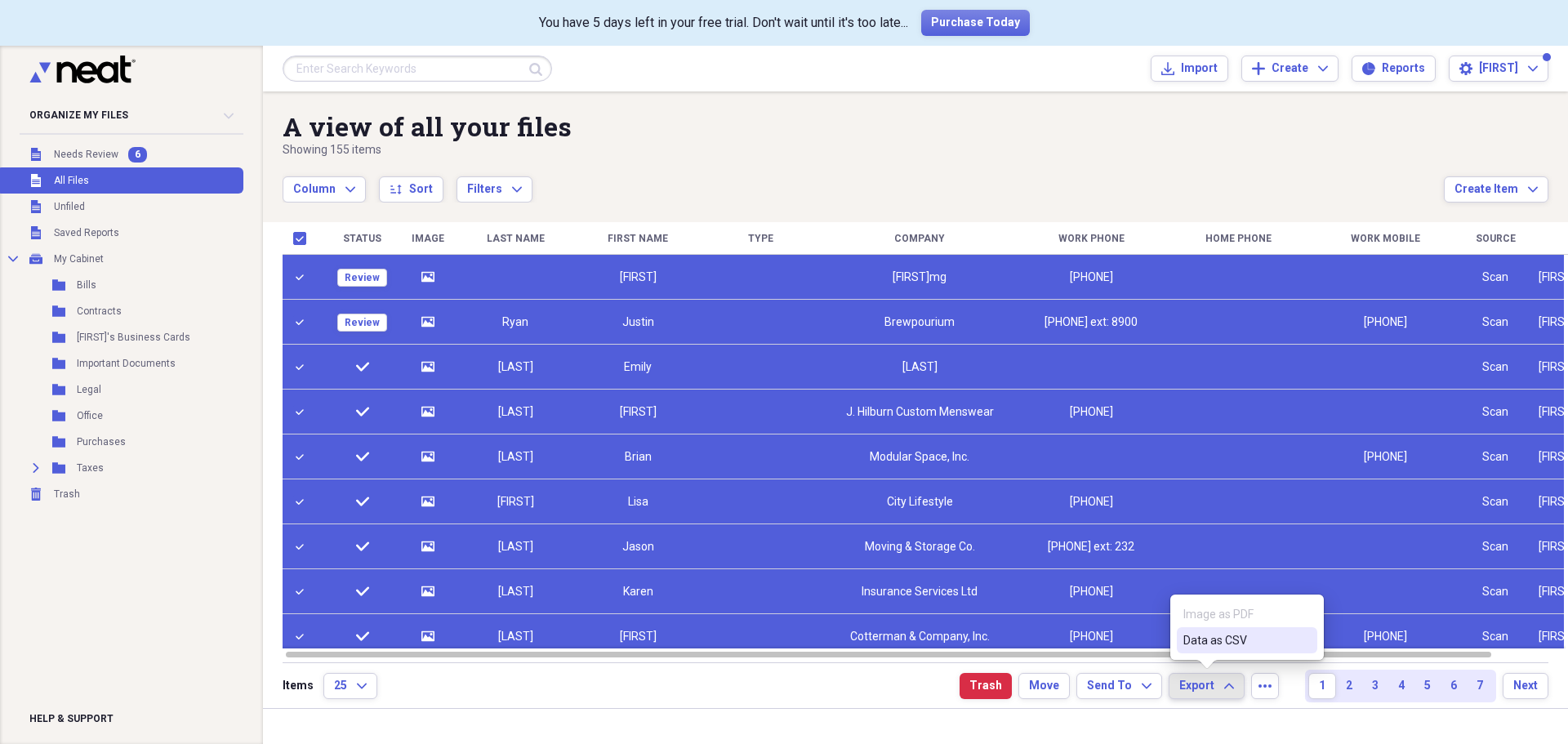 click on "Data as CSV" at bounding box center (1237, 640) 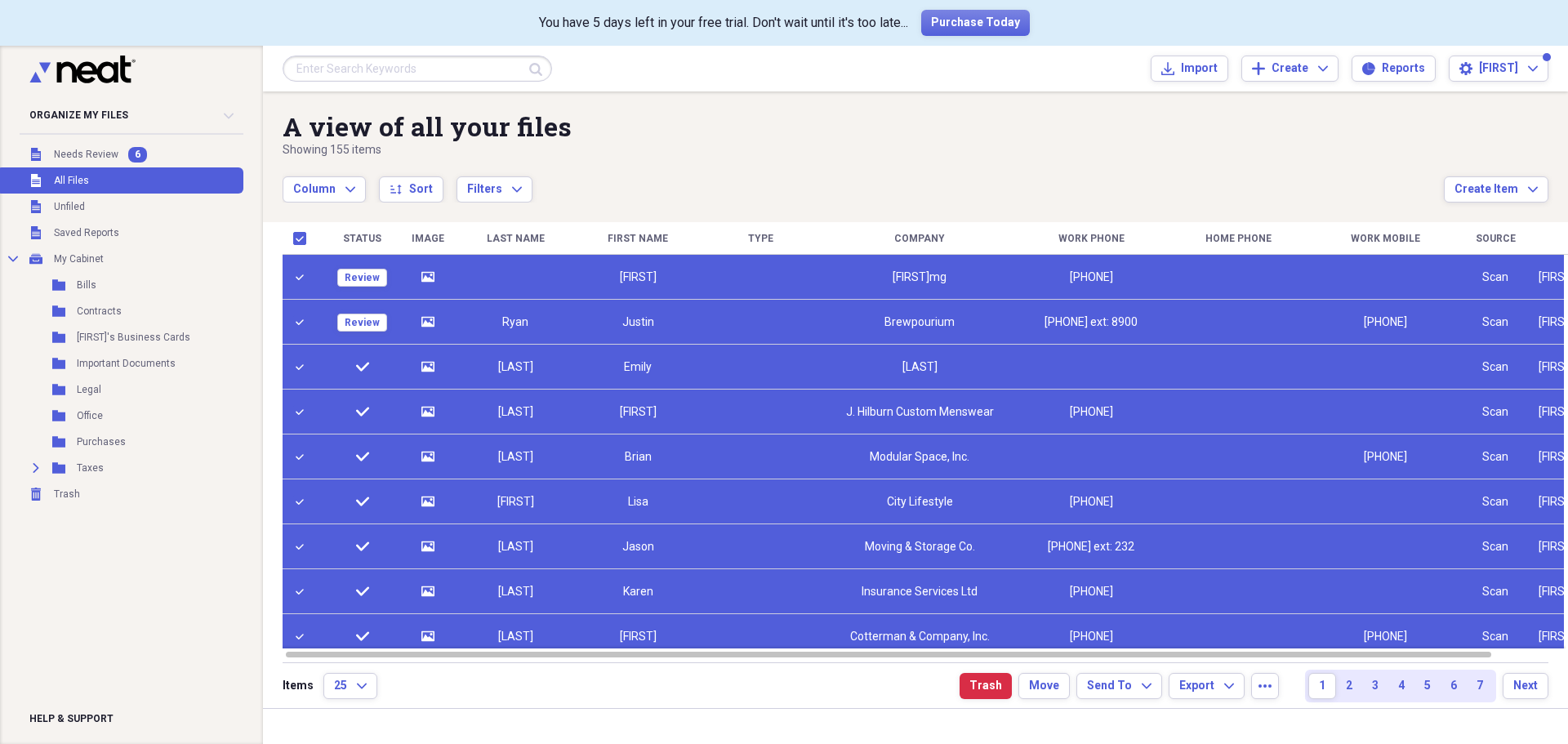 click on "2" at bounding box center [1349, 686] 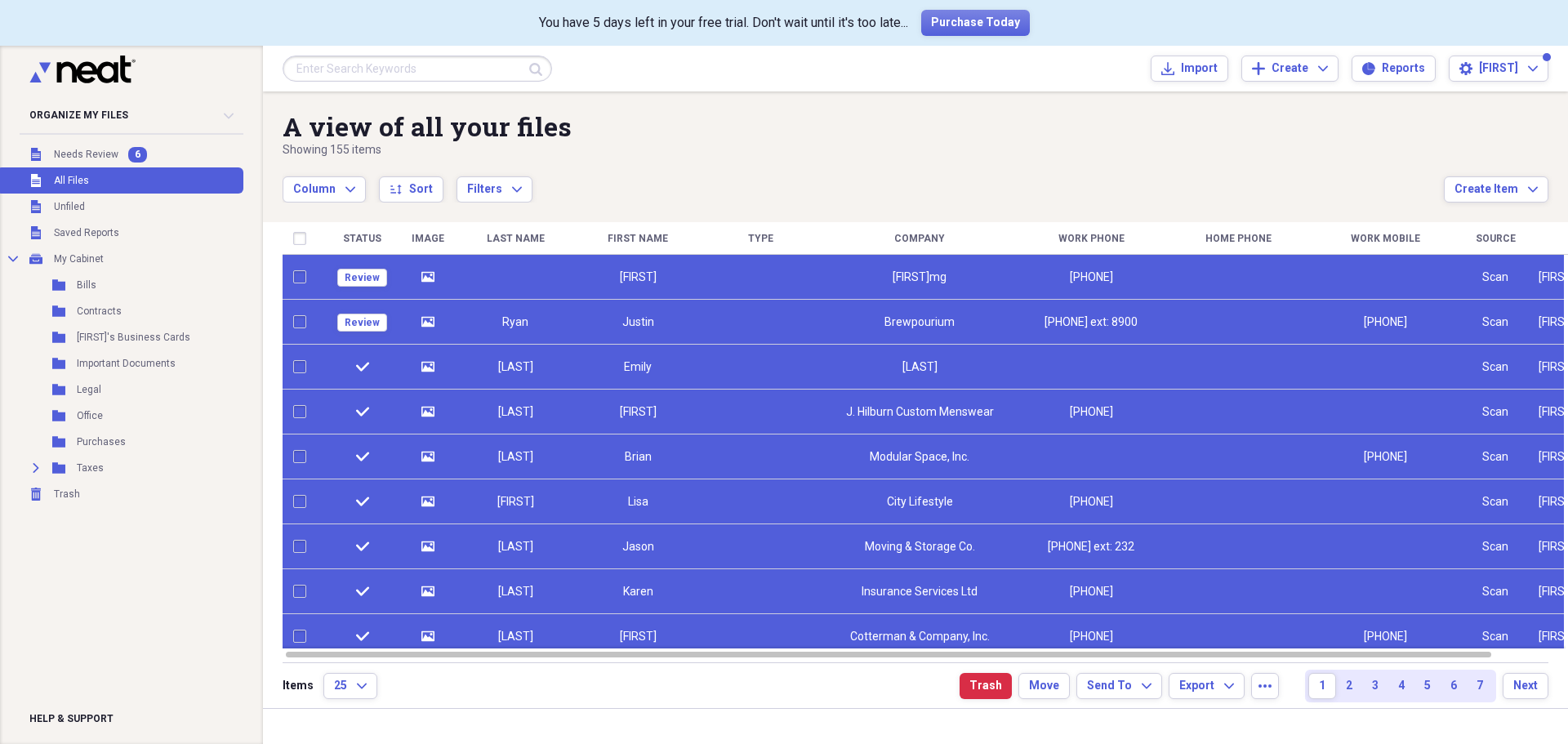 checkbox on "false" 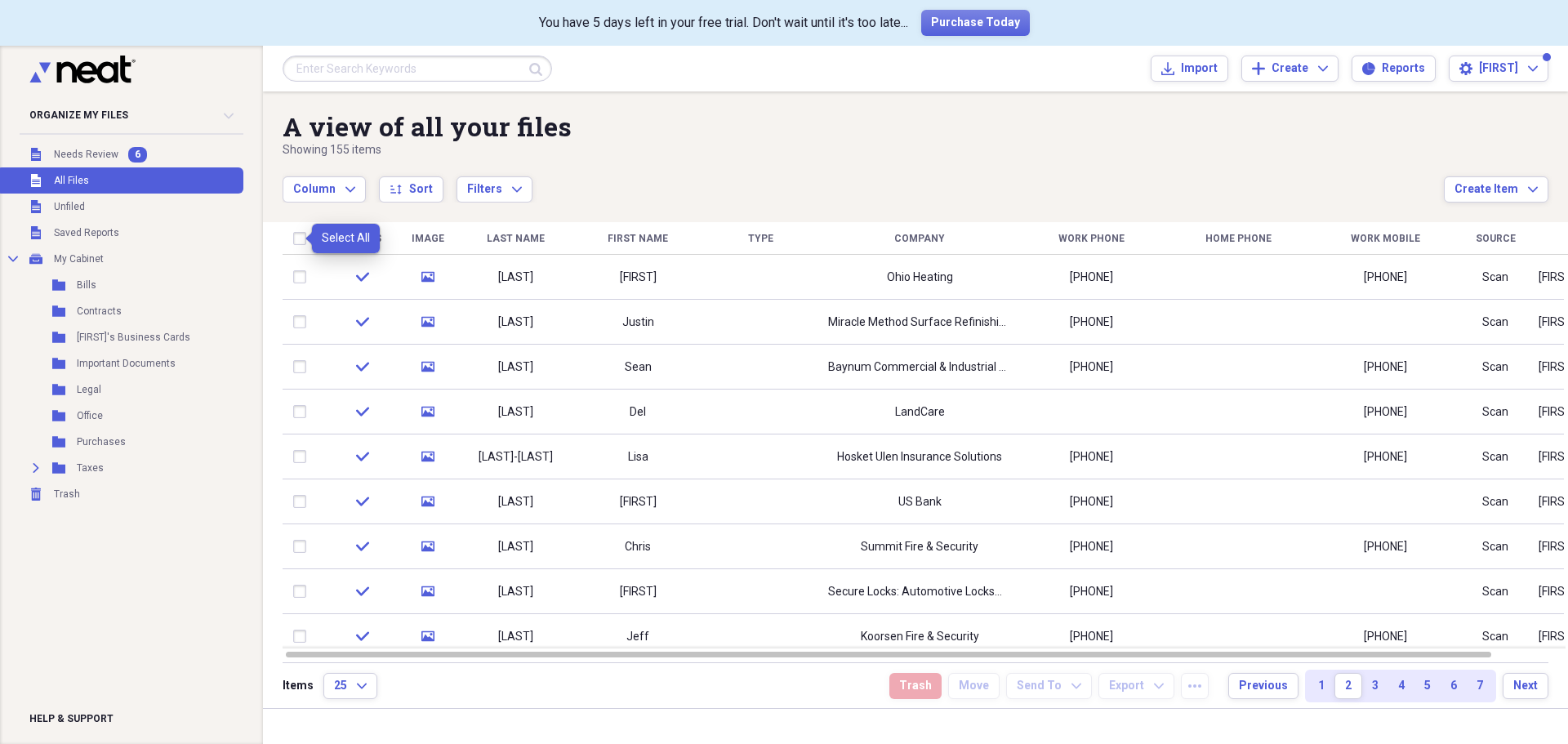 click at bounding box center [303, 238] 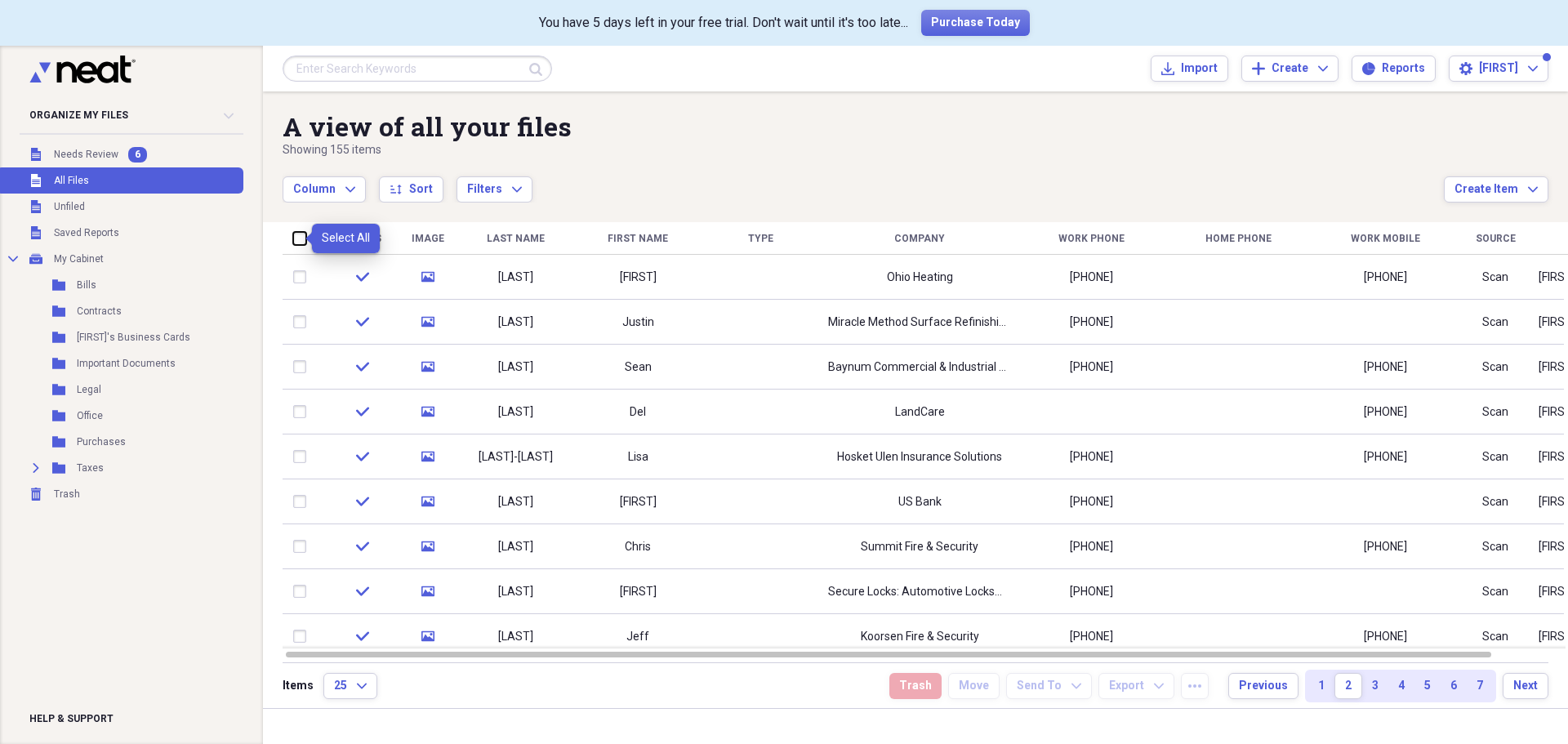 click at bounding box center [293, 238] 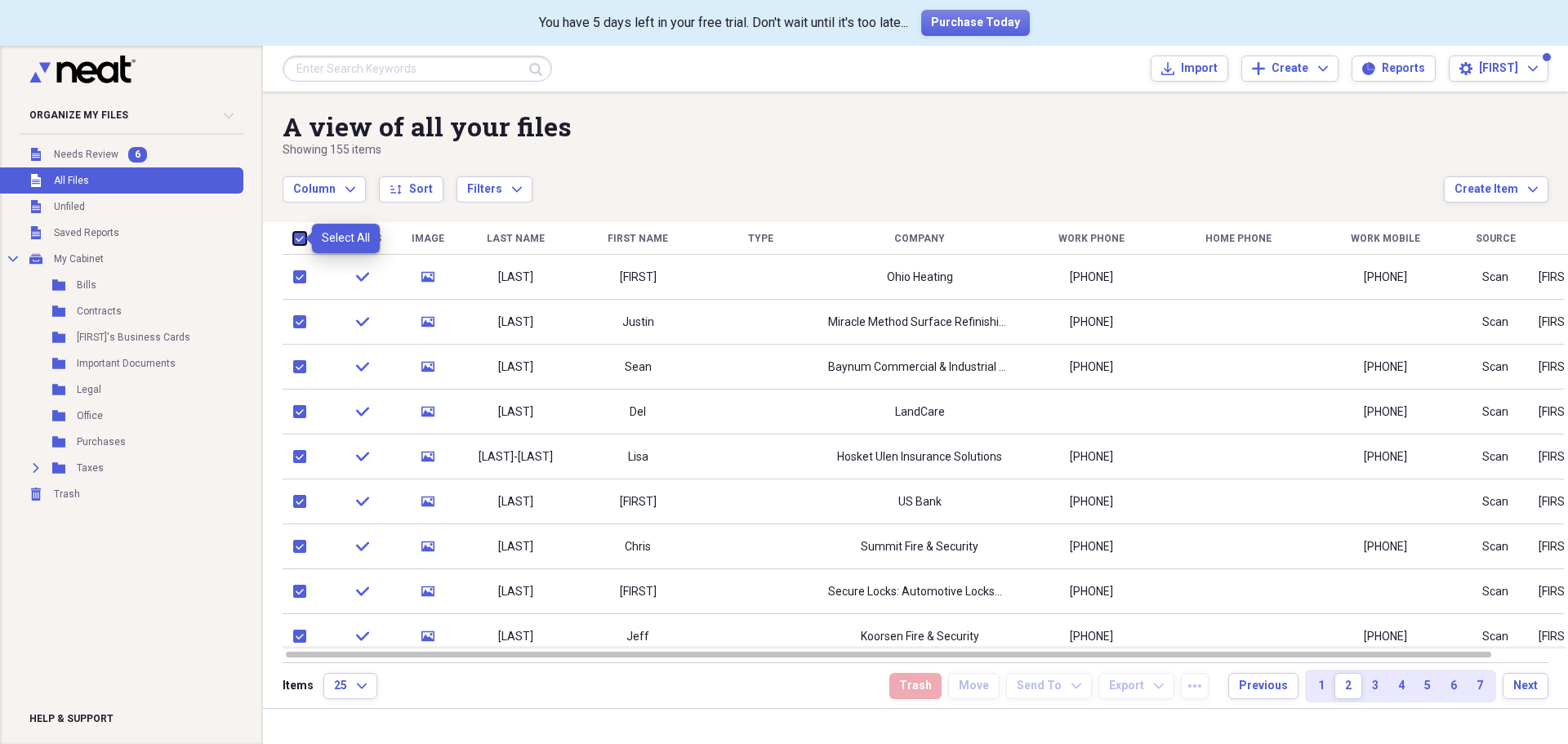 checkbox on "true" 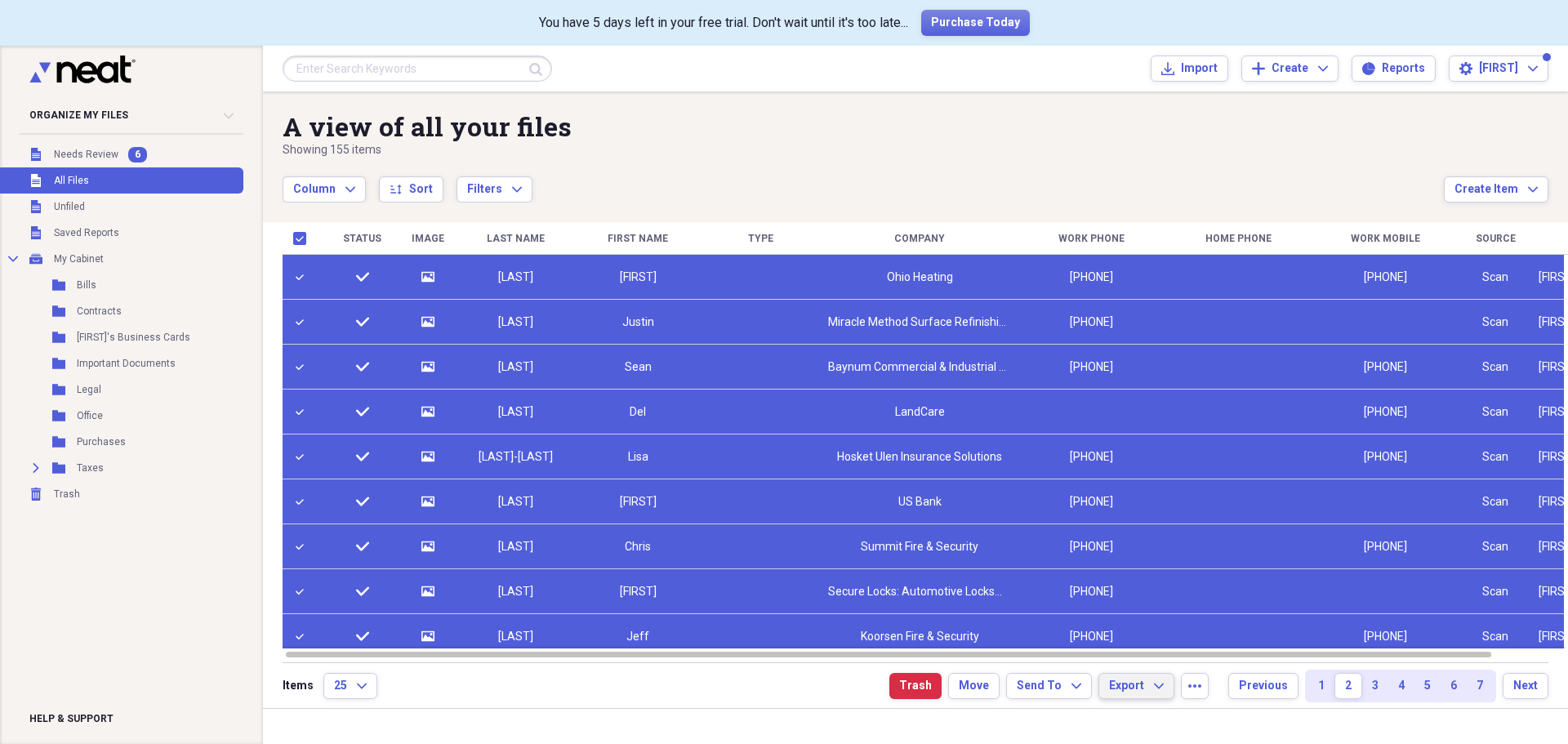click on "Export" at bounding box center [1126, 686] 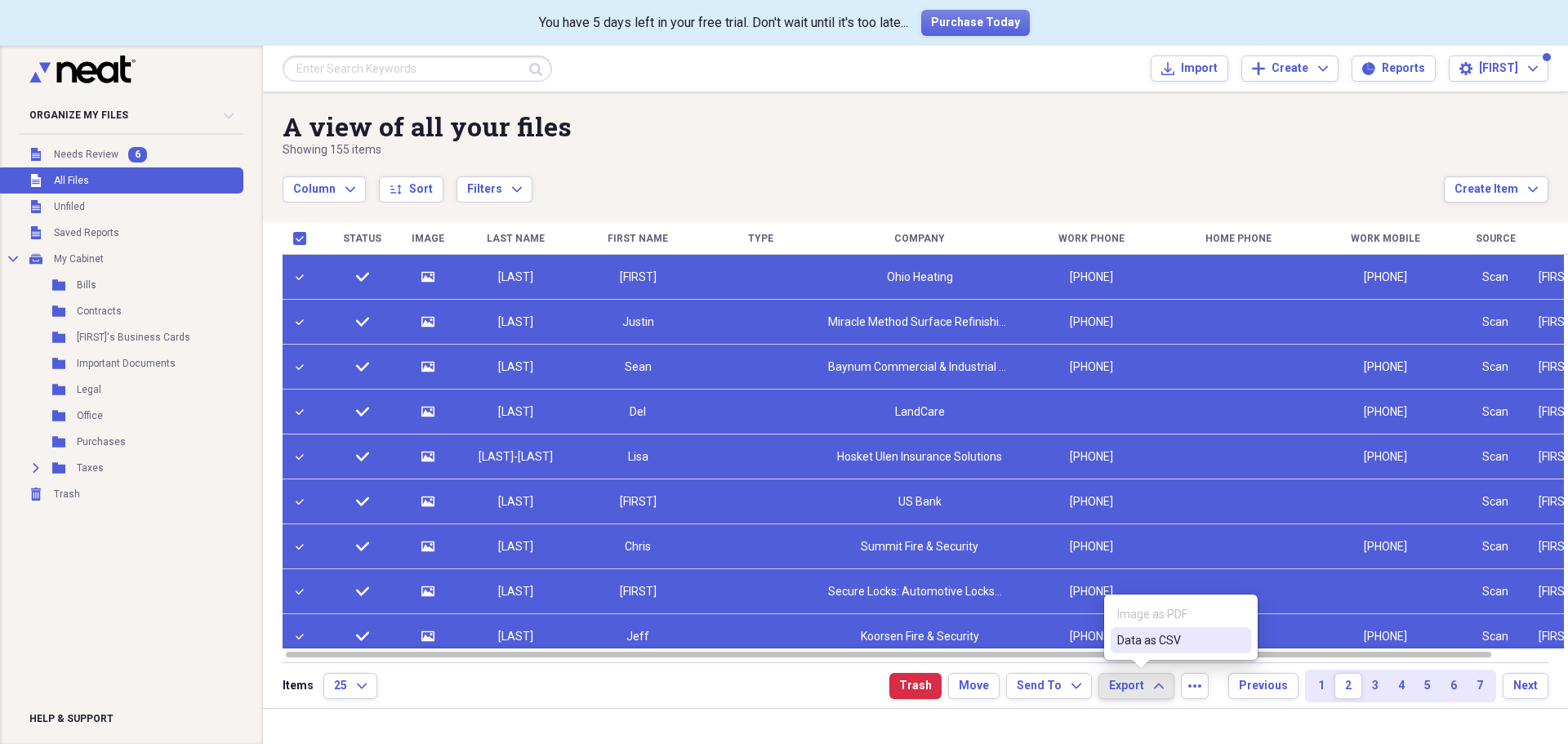 click on "Data as CSV" at bounding box center (1171, 640) 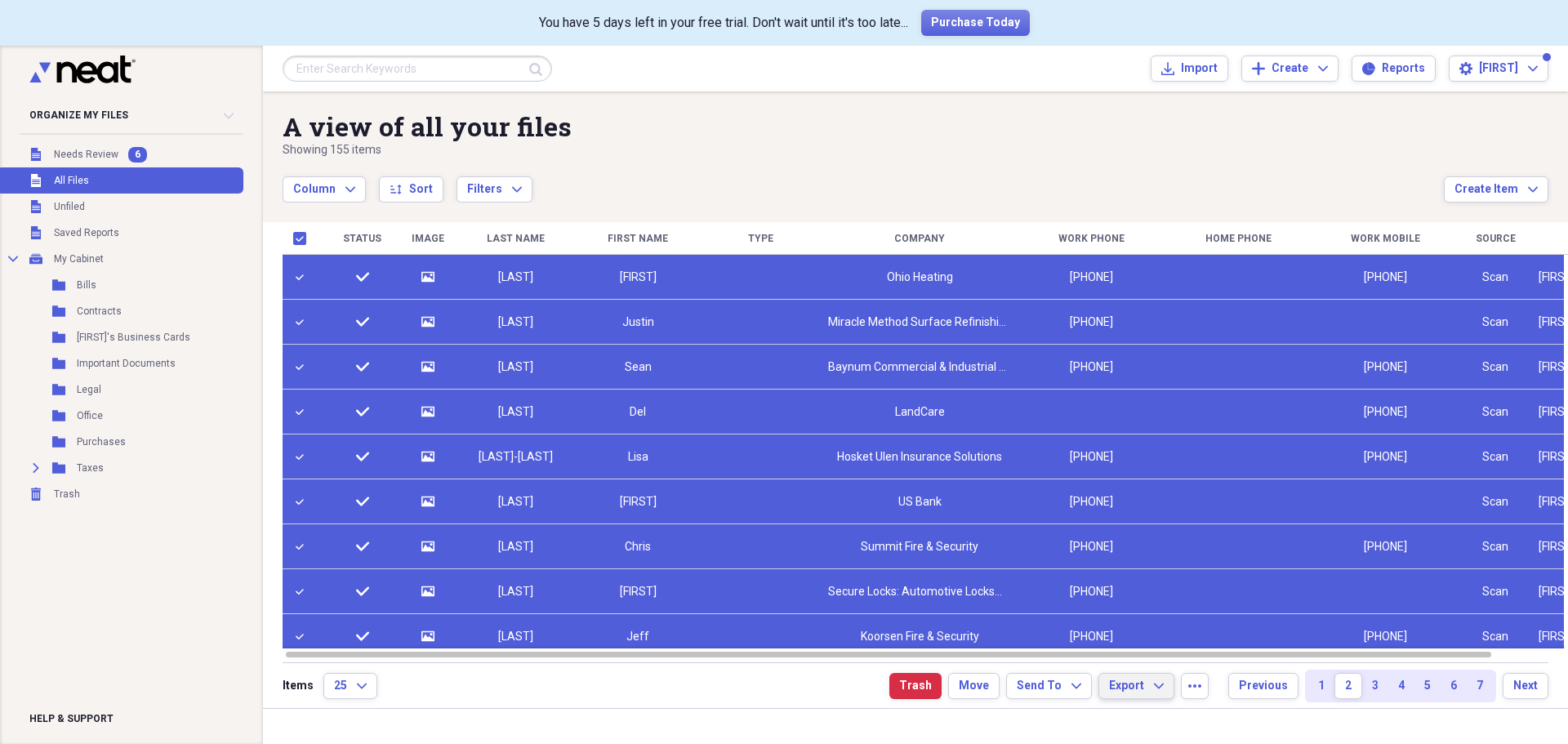 type 